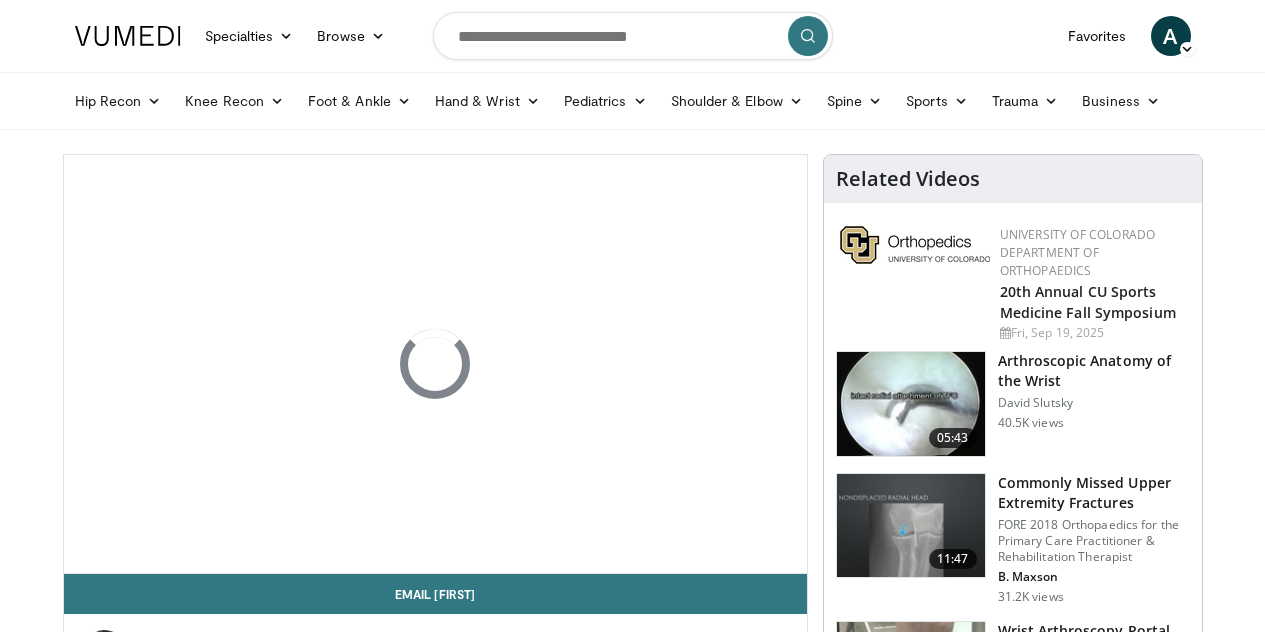 scroll, scrollTop: 0, scrollLeft: 0, axis: both 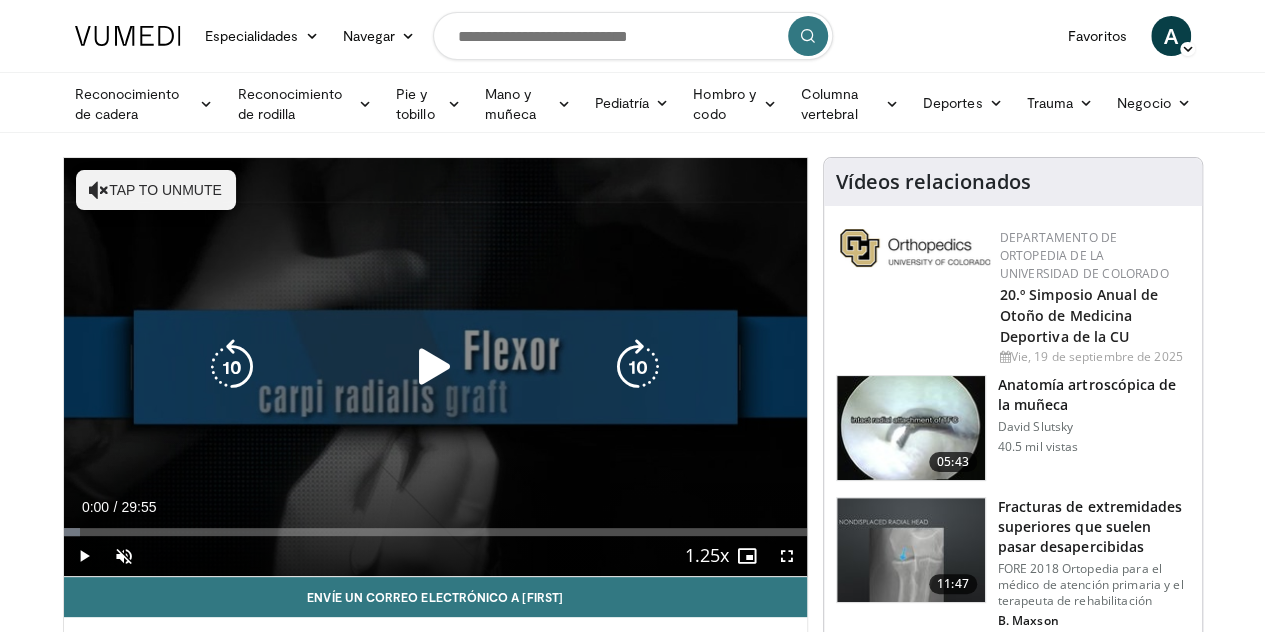 click at bounding box center (435, 367) 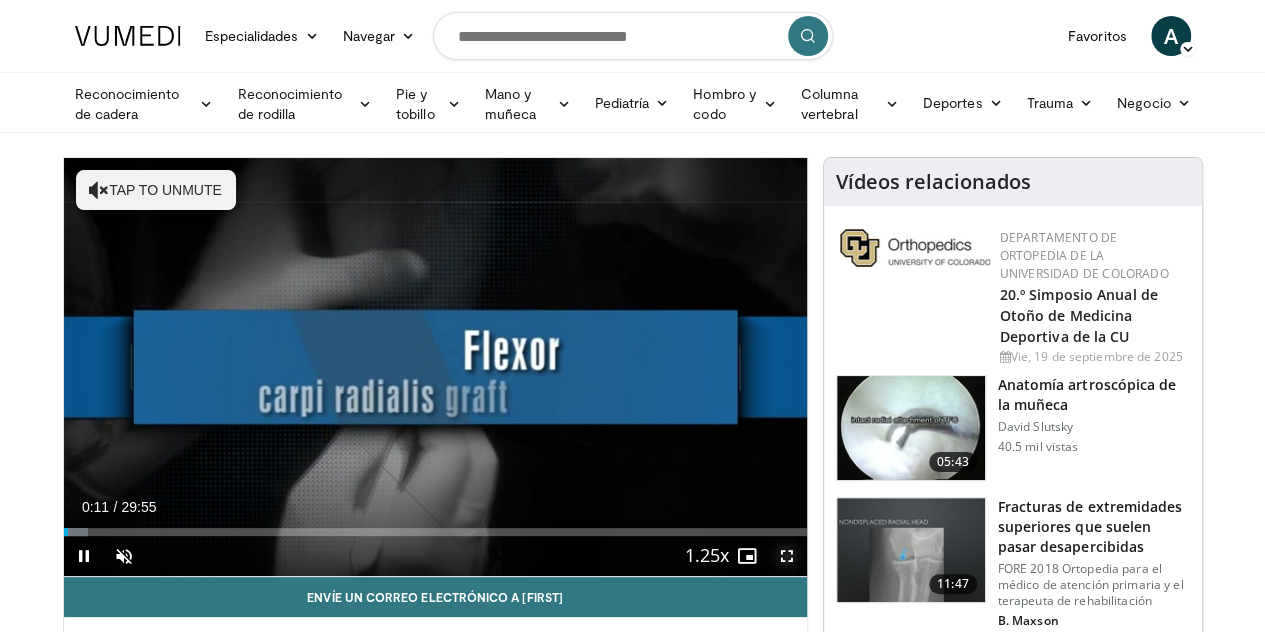 click at bounding box center (787, 556) 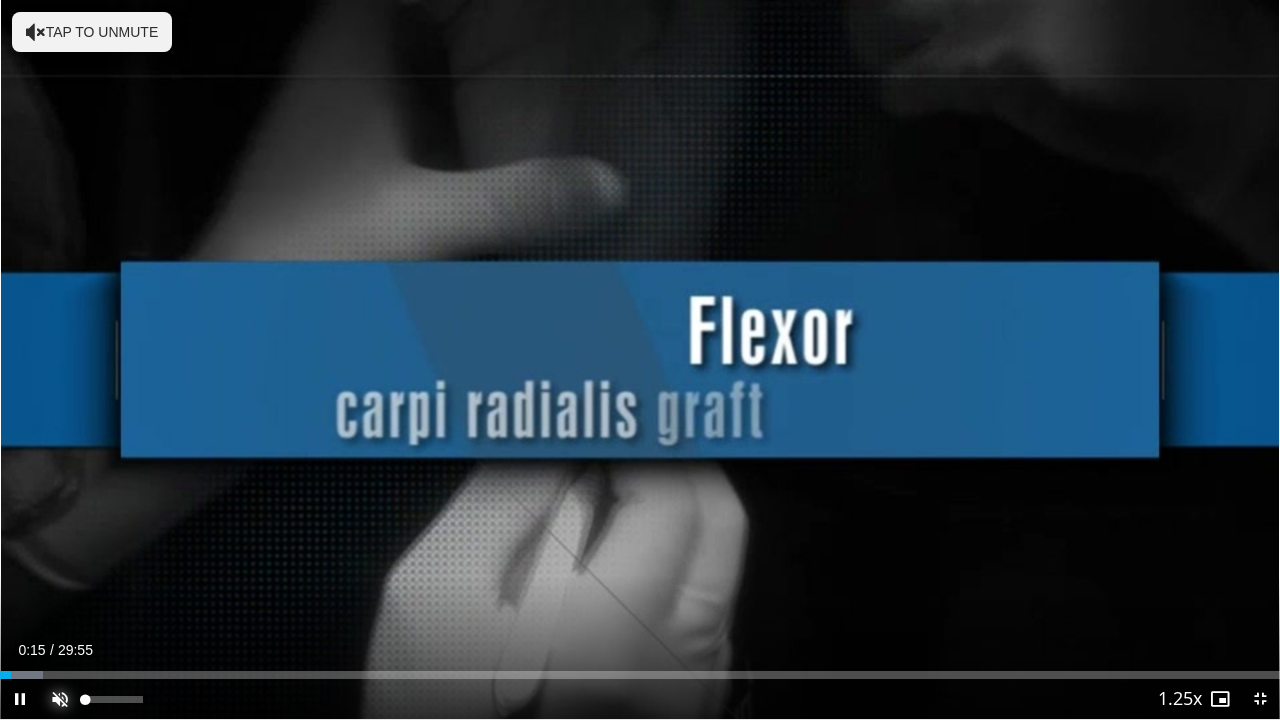 click at bounding box center (60, 699) 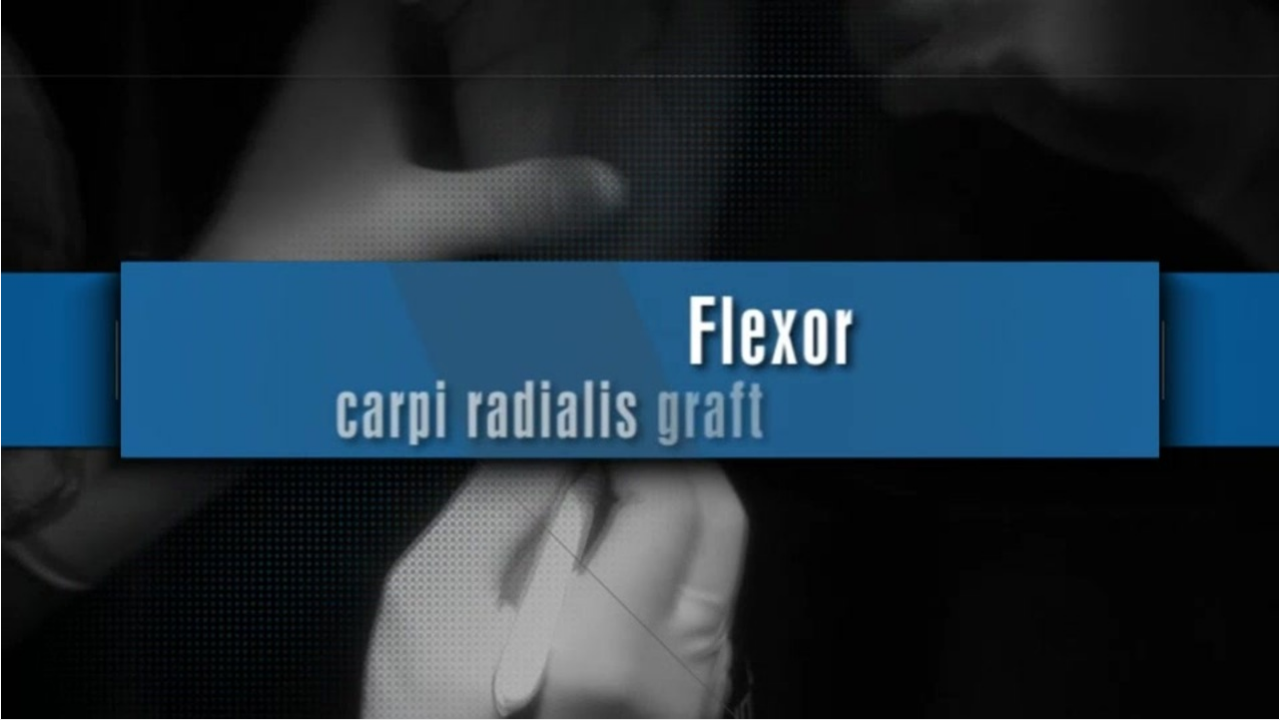 type 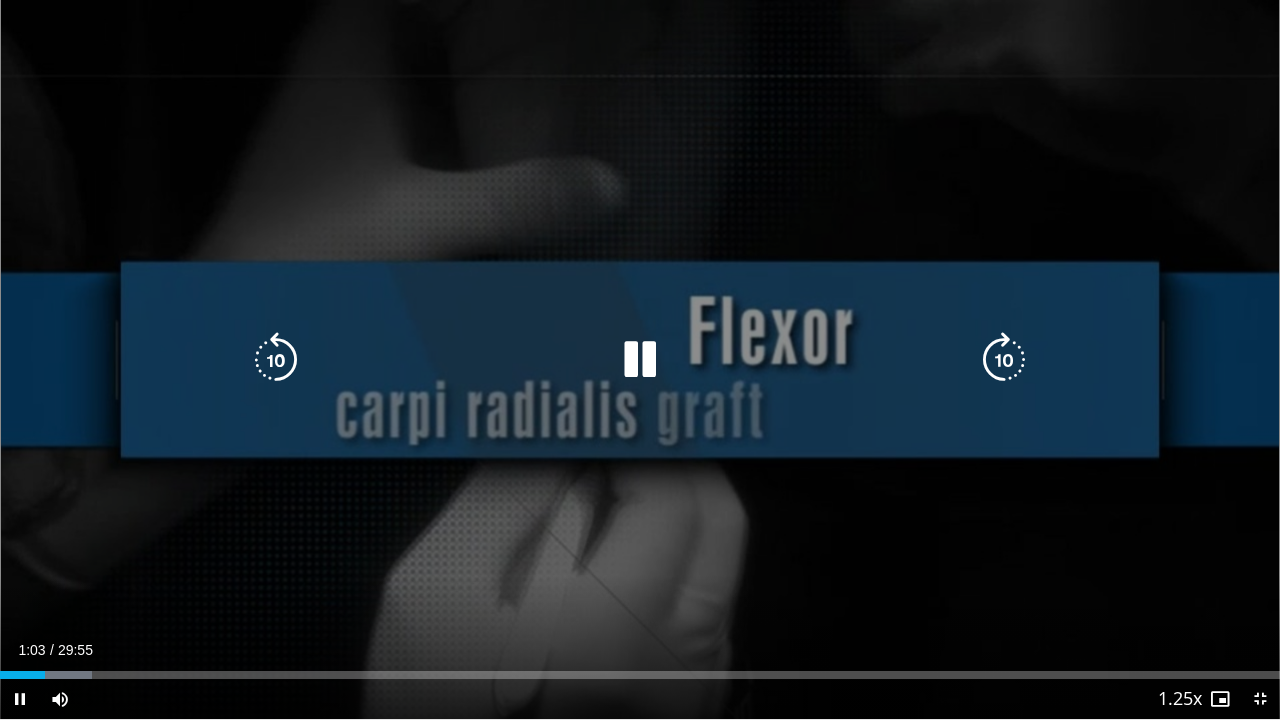 click at bounding box center [1004, 360] 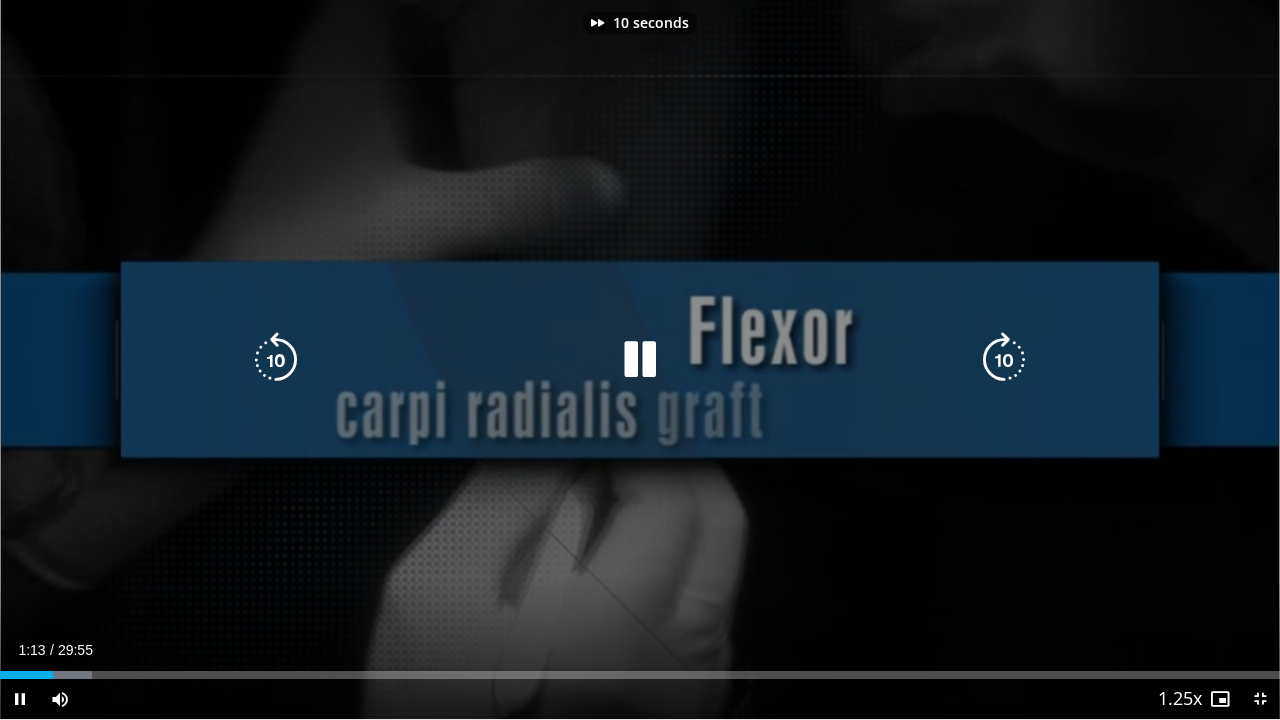 click at bounding box center (1004, 360) 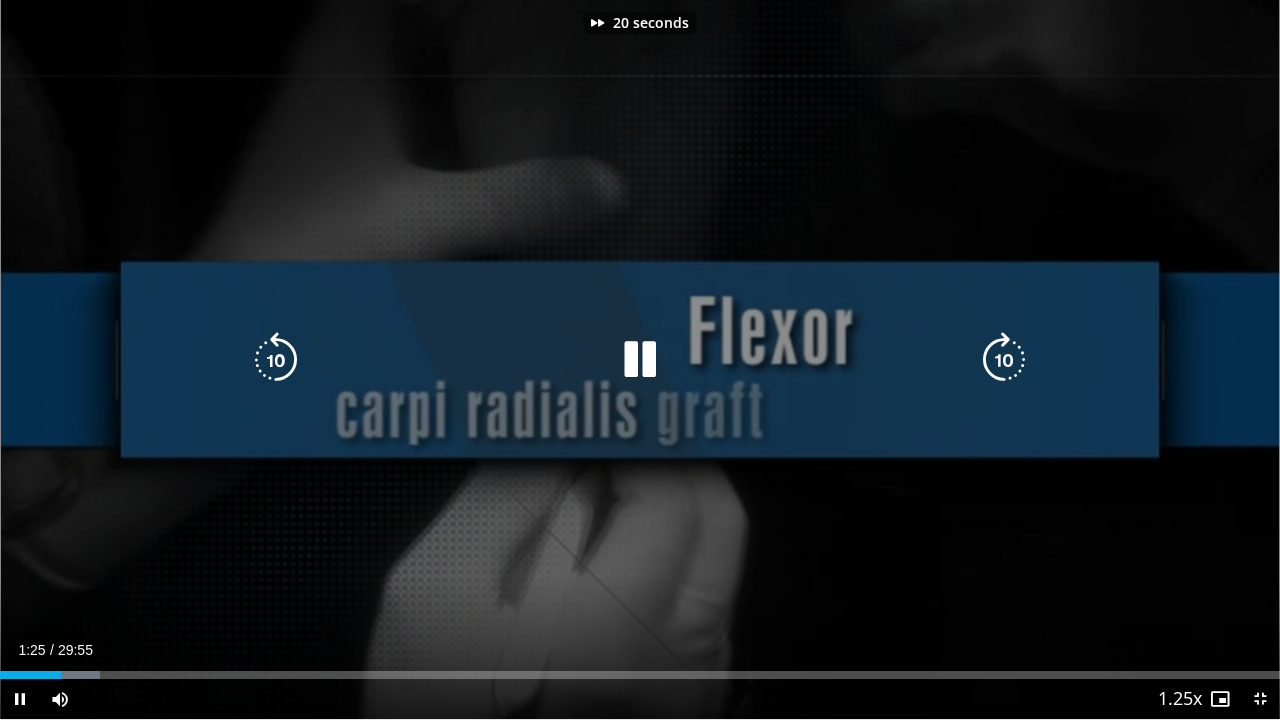 click at bounding box center [1004, 360] 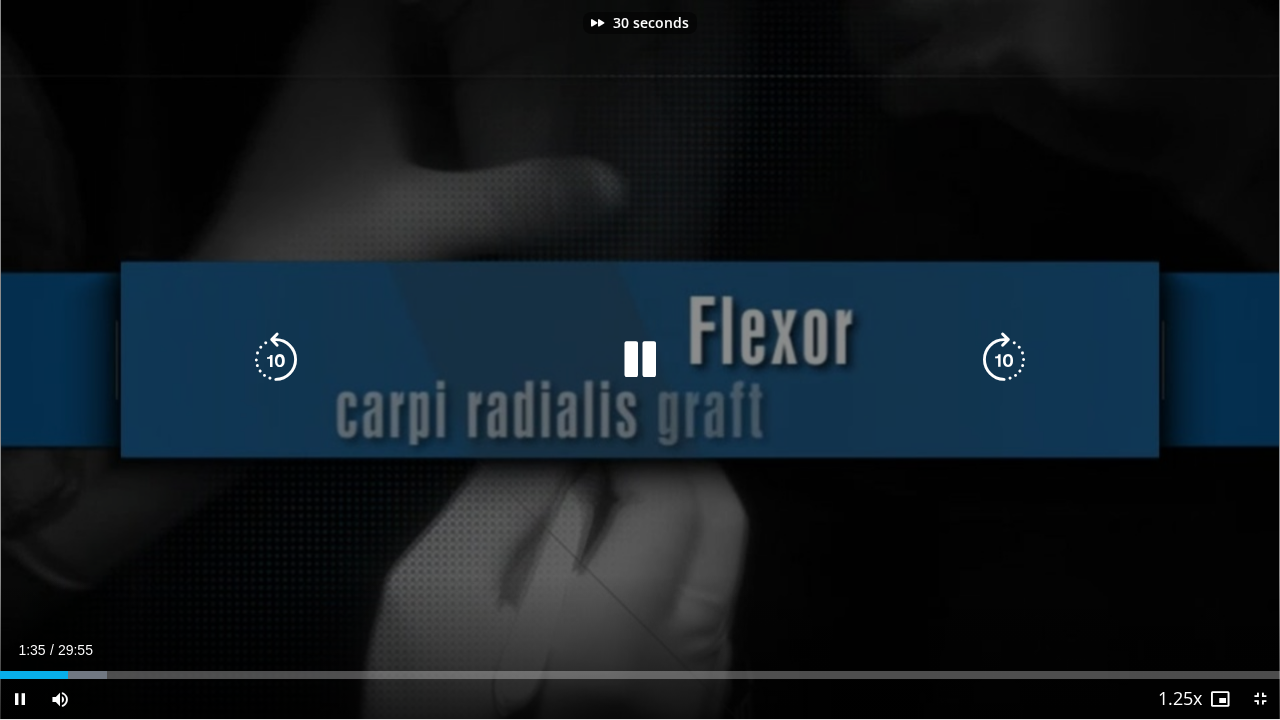 click at bounding box center (1004, 360) 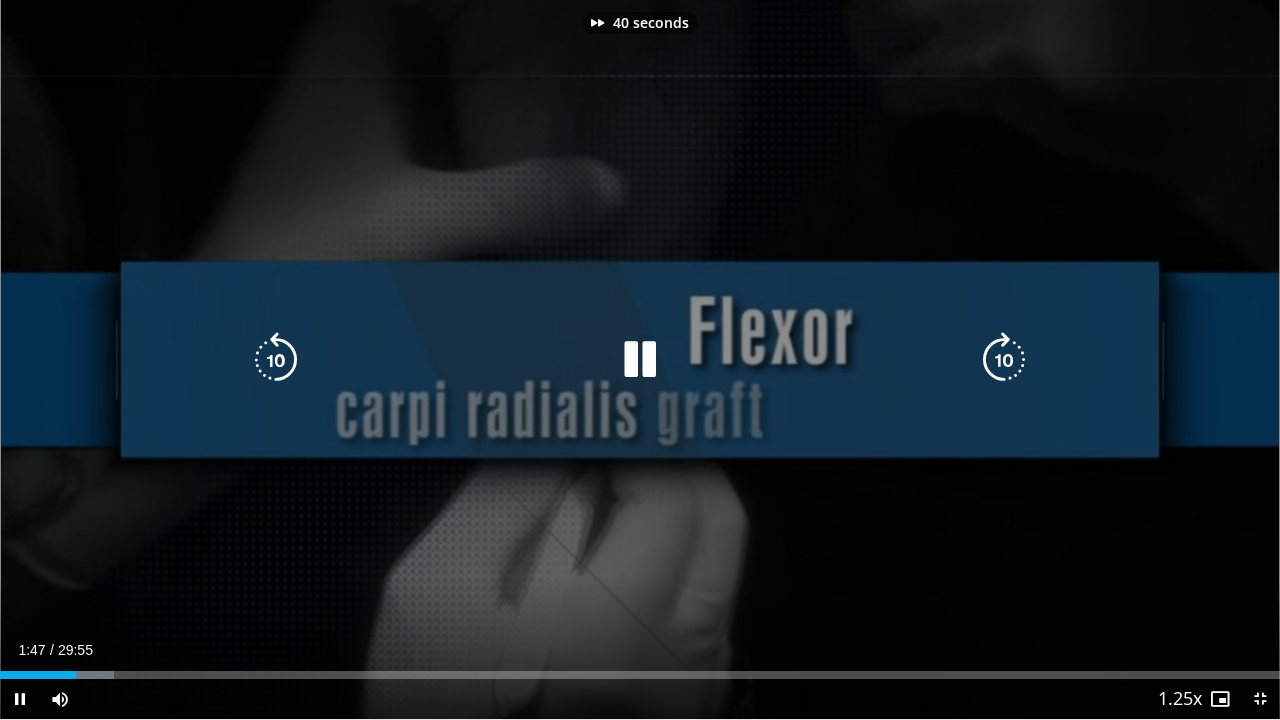 click at bounding box center (1004, 360) 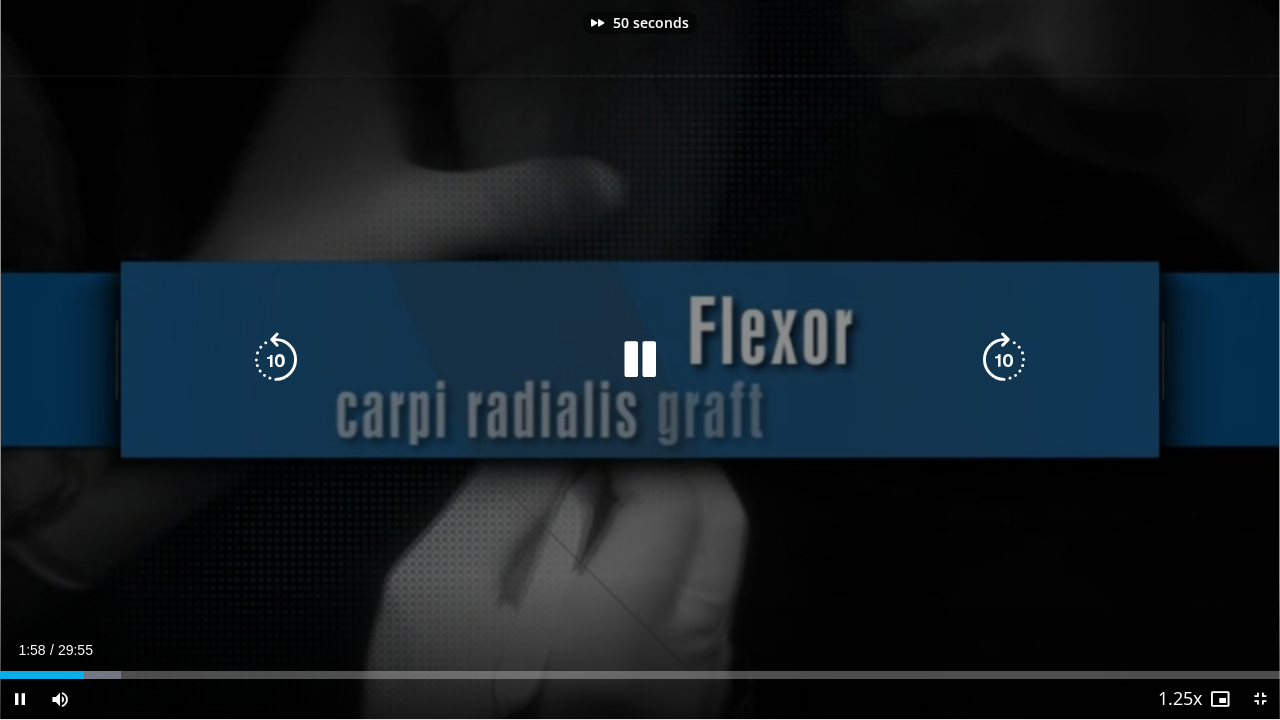 click at bounding box center (1004, 360) 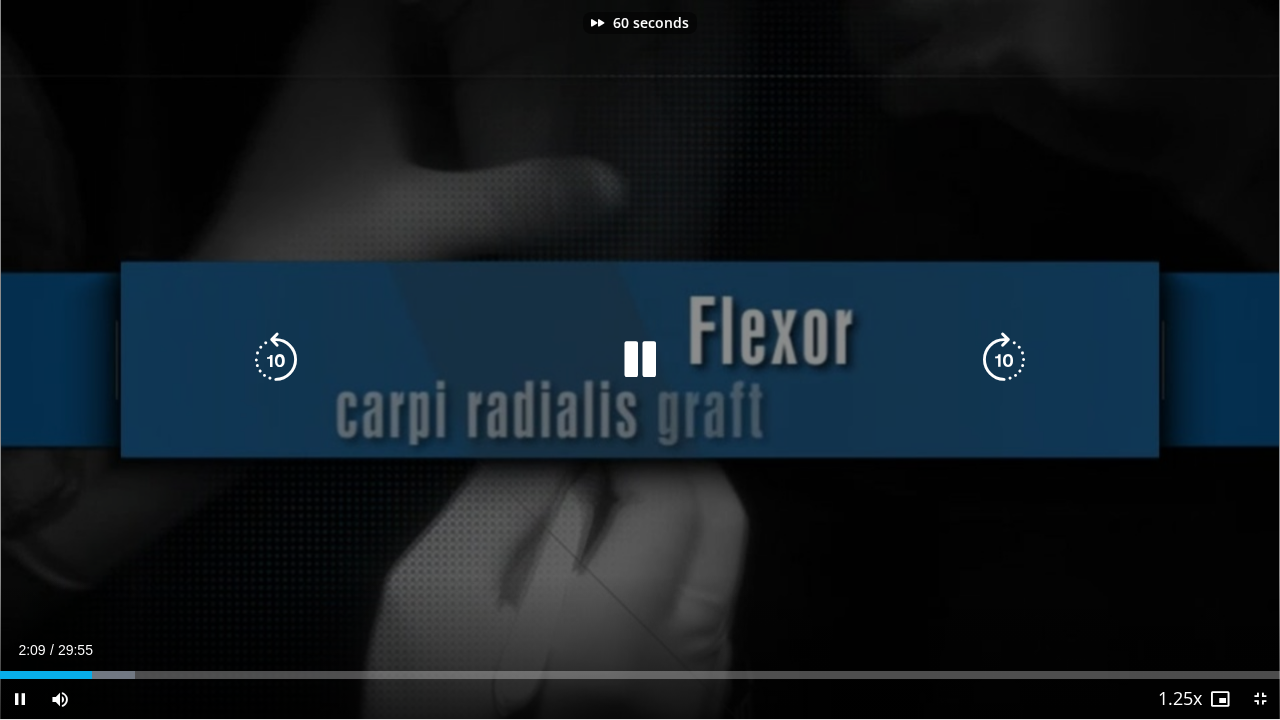 click at bounding box center (1004, 360) 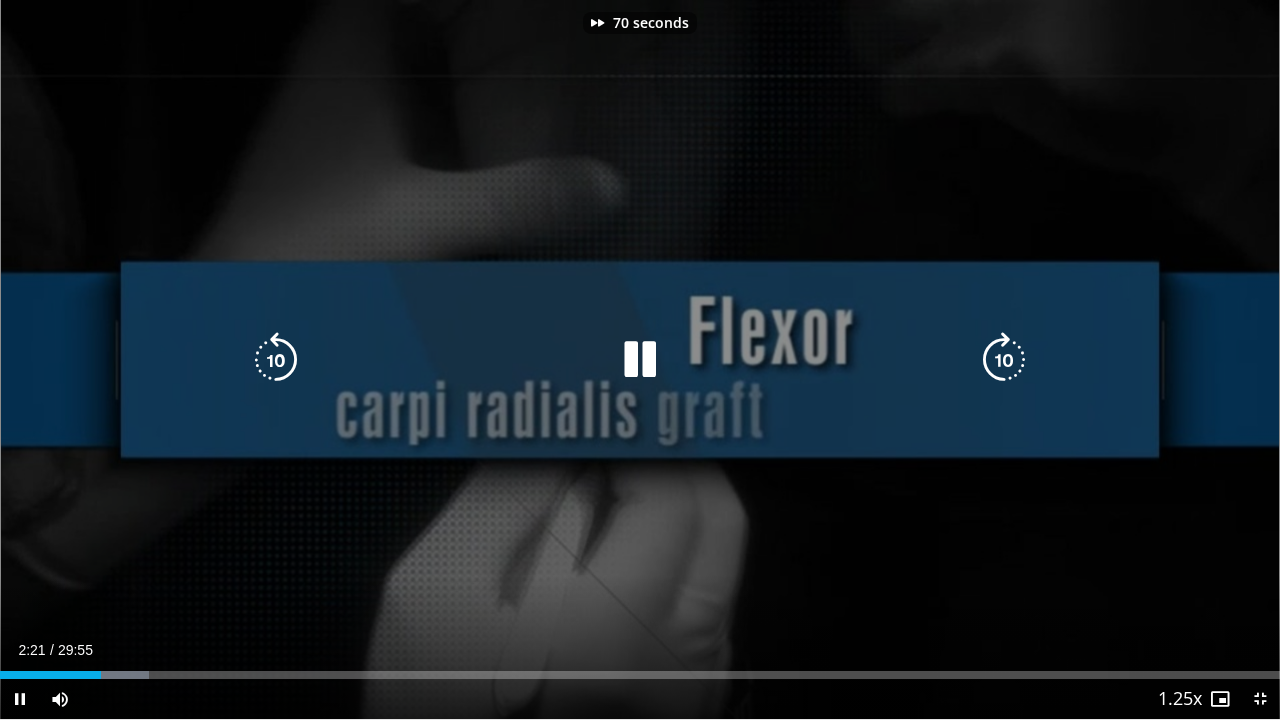 click at bounding box center [1004, 360] 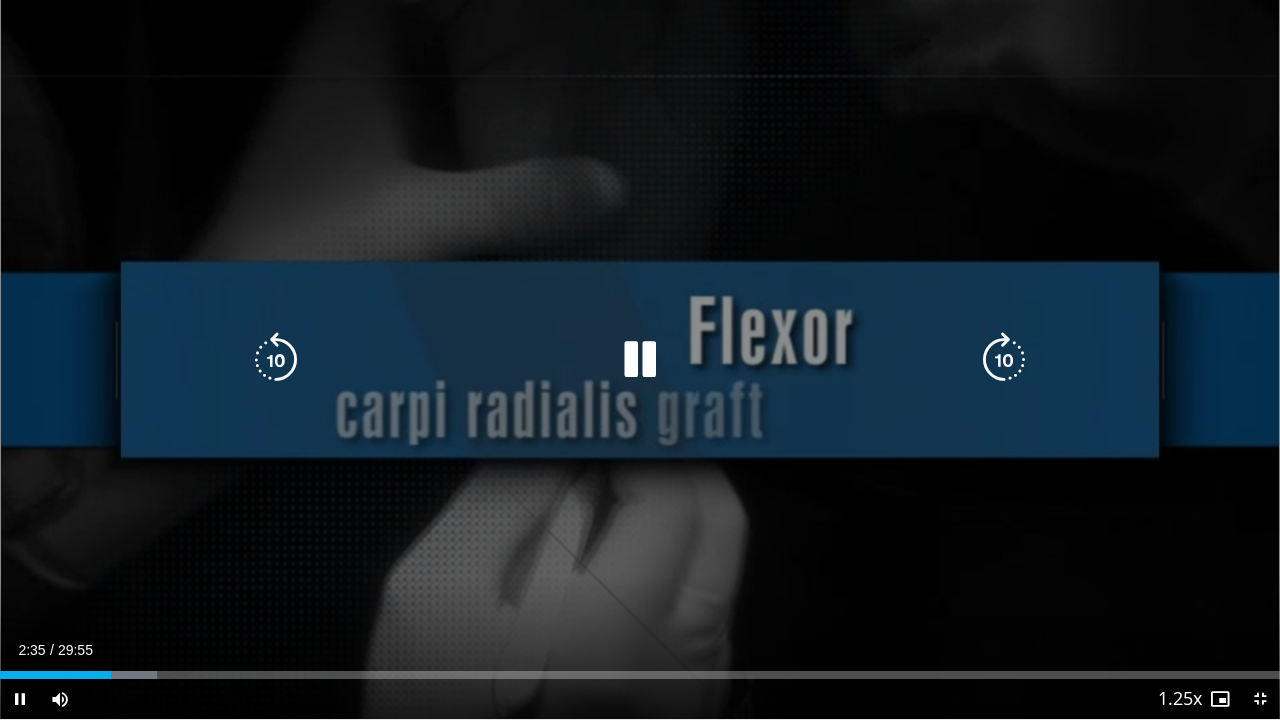 click on "80 seconds
Tap to unmute" at bounding box center [640, 359] 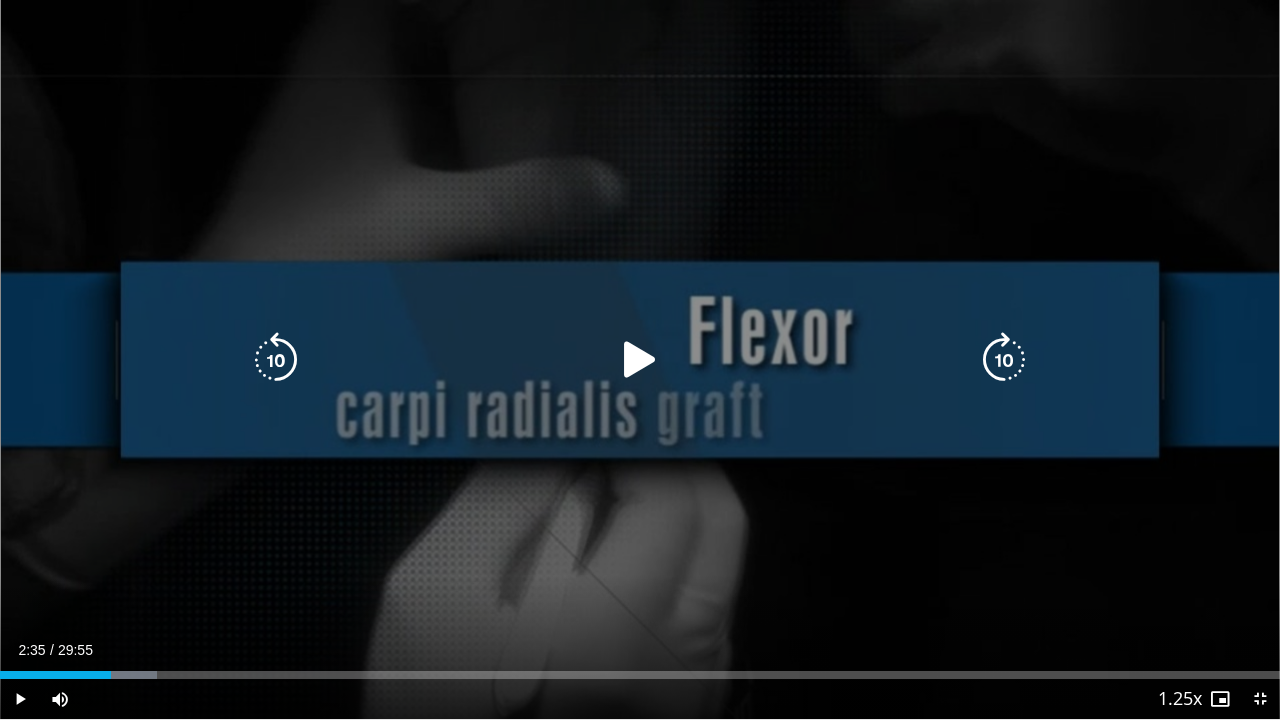 click at bounding box center [1004, 360] 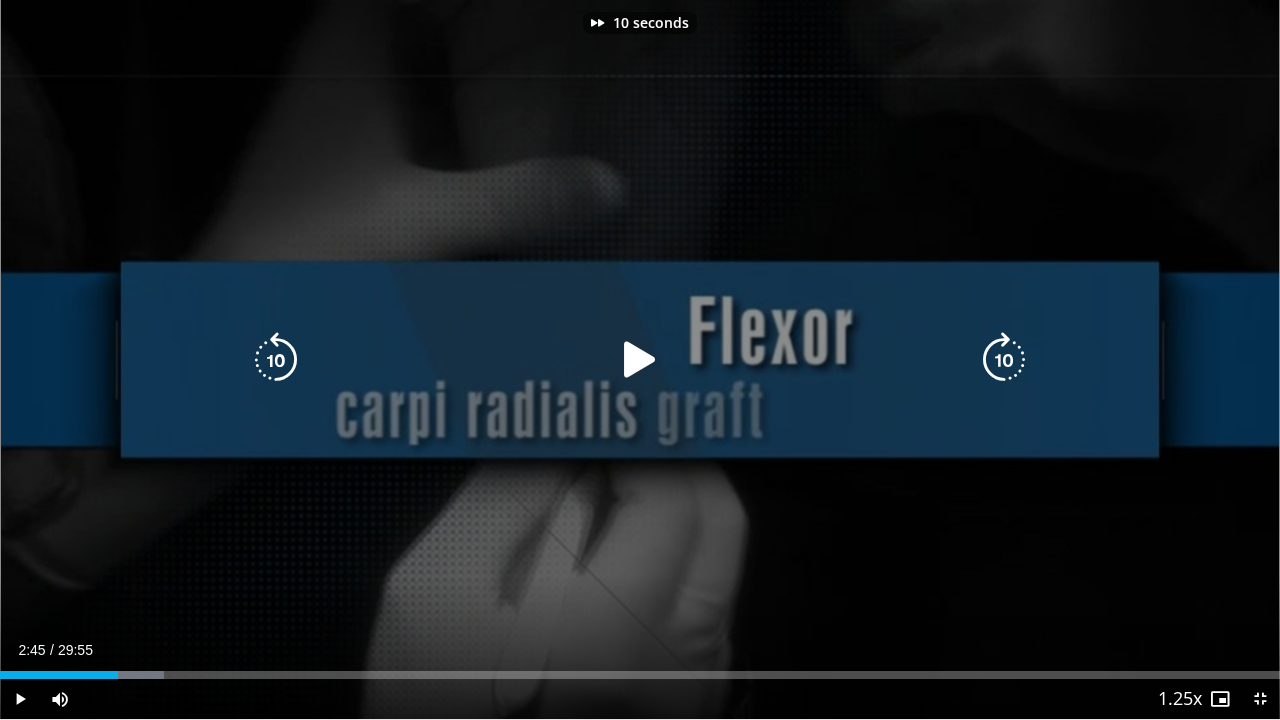 click at bounding box center (640, 360) 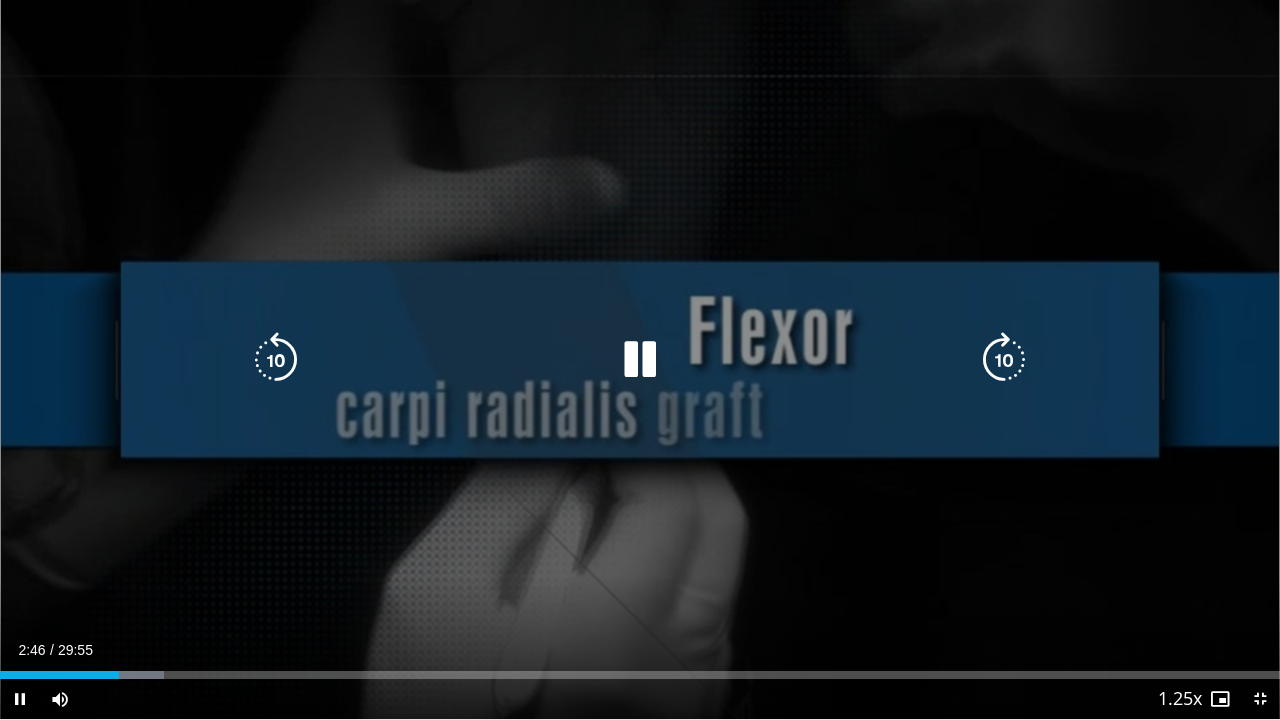 click at bounding box center [1004, 360] 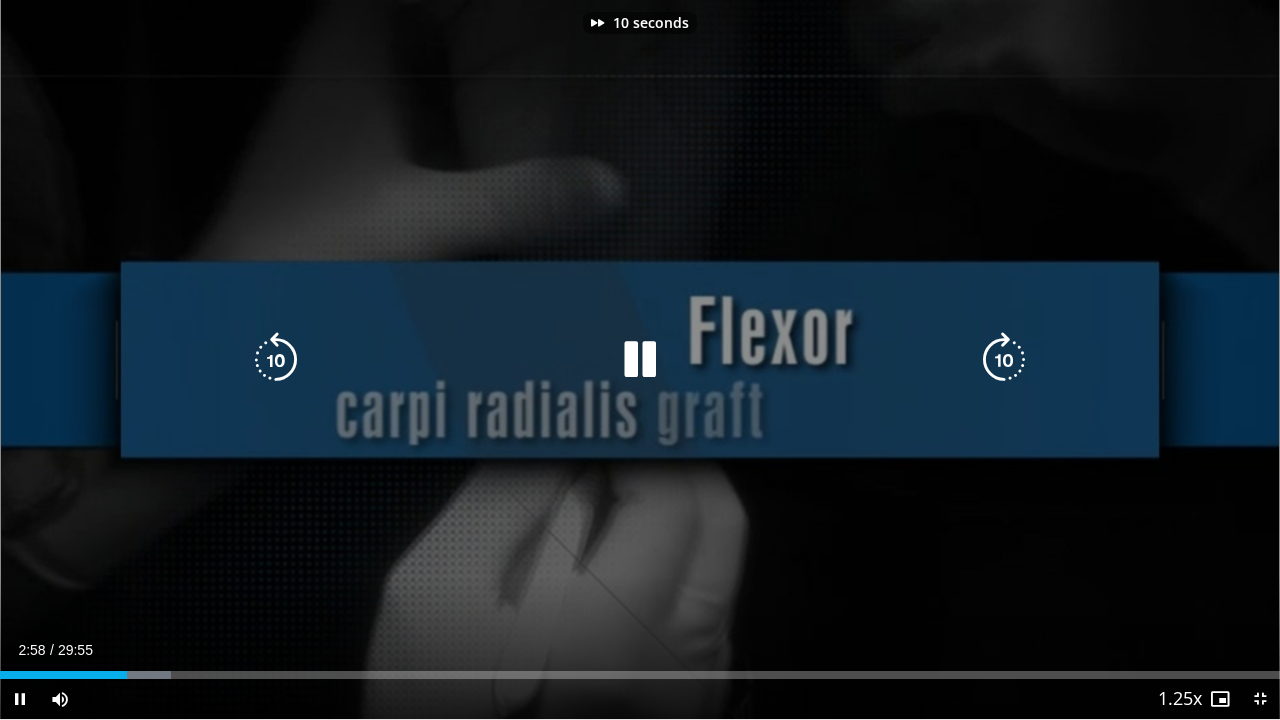 click at bounding box center (1004, 360) 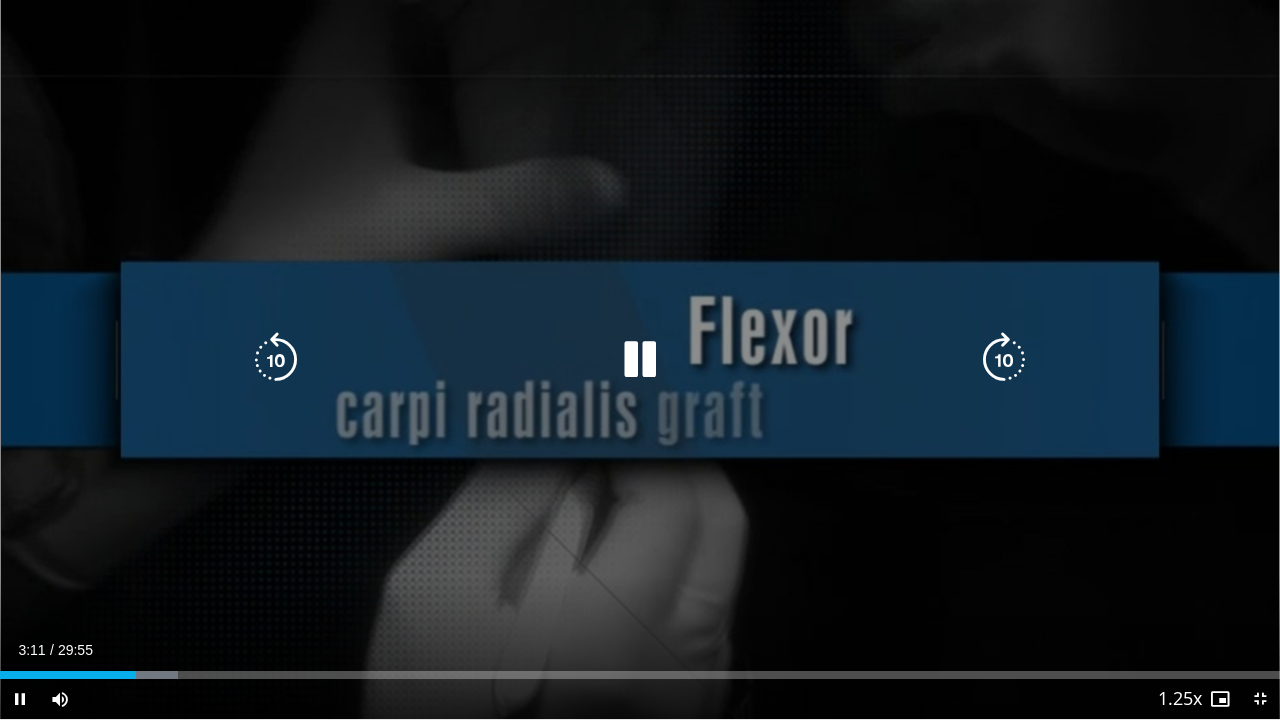 click at bounding box center [1004, 360] 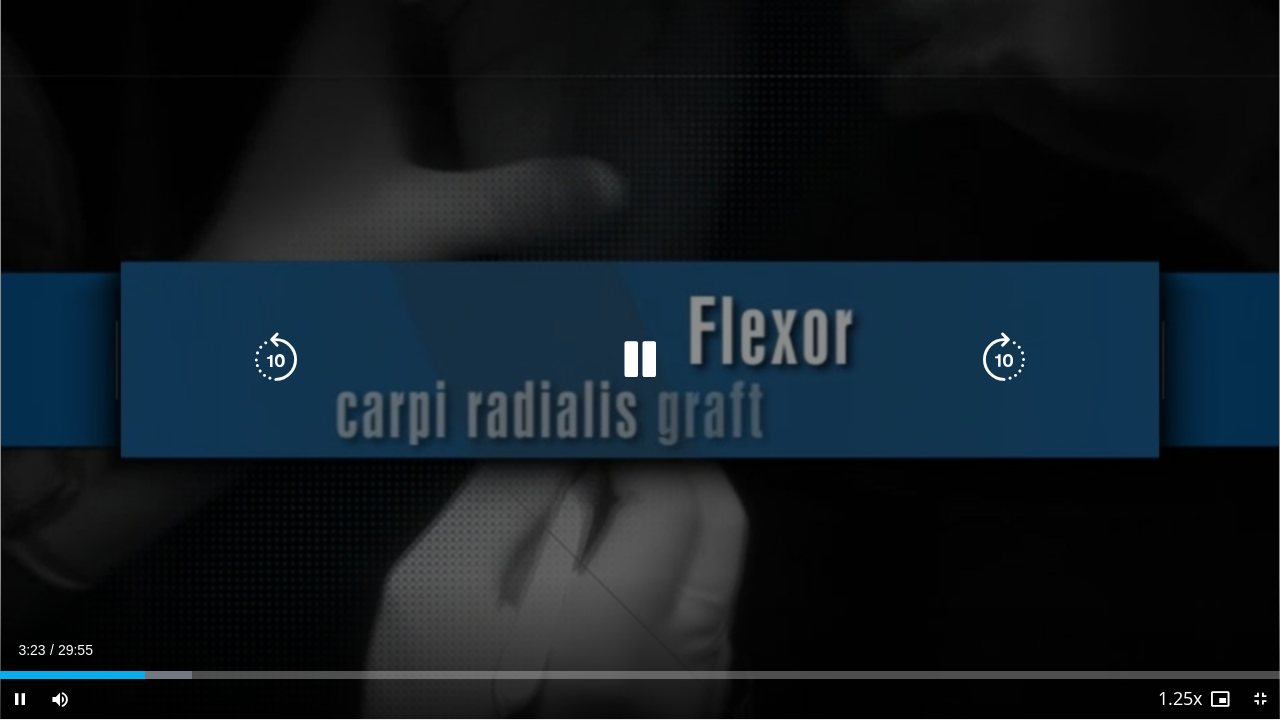 click at bounding box center [1004, 360] 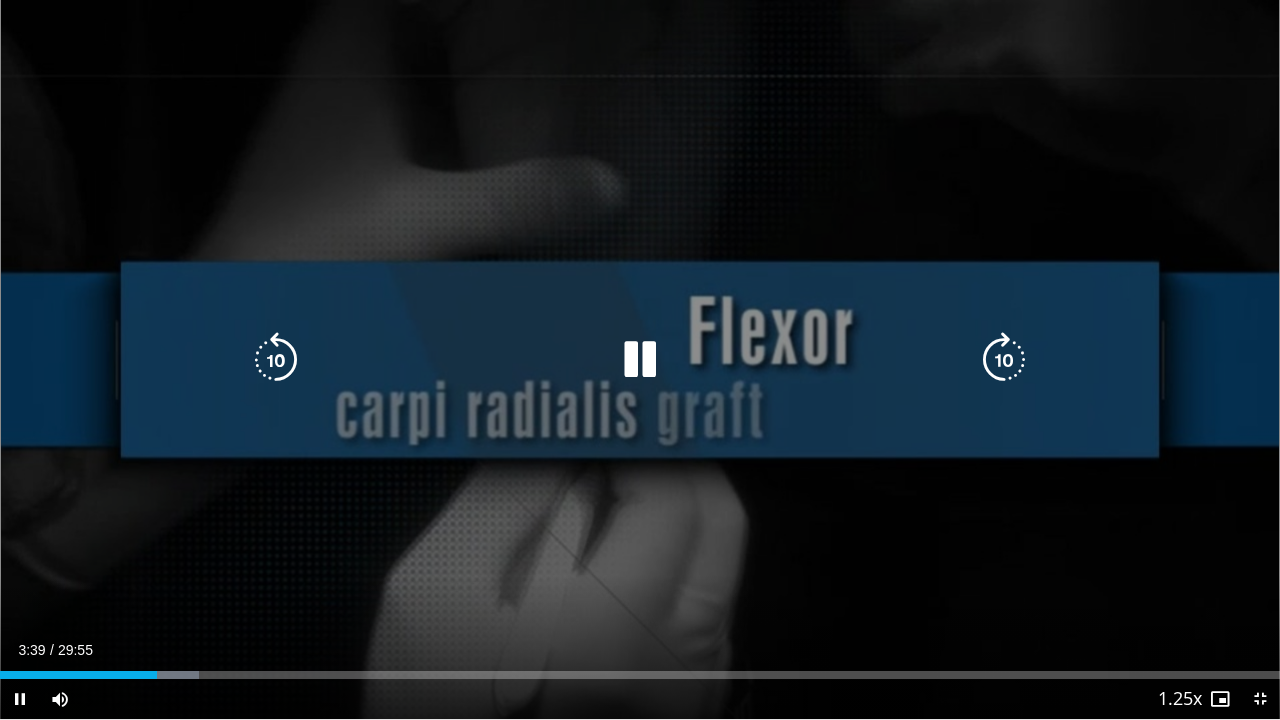 click at bounding box center [1004, 360] 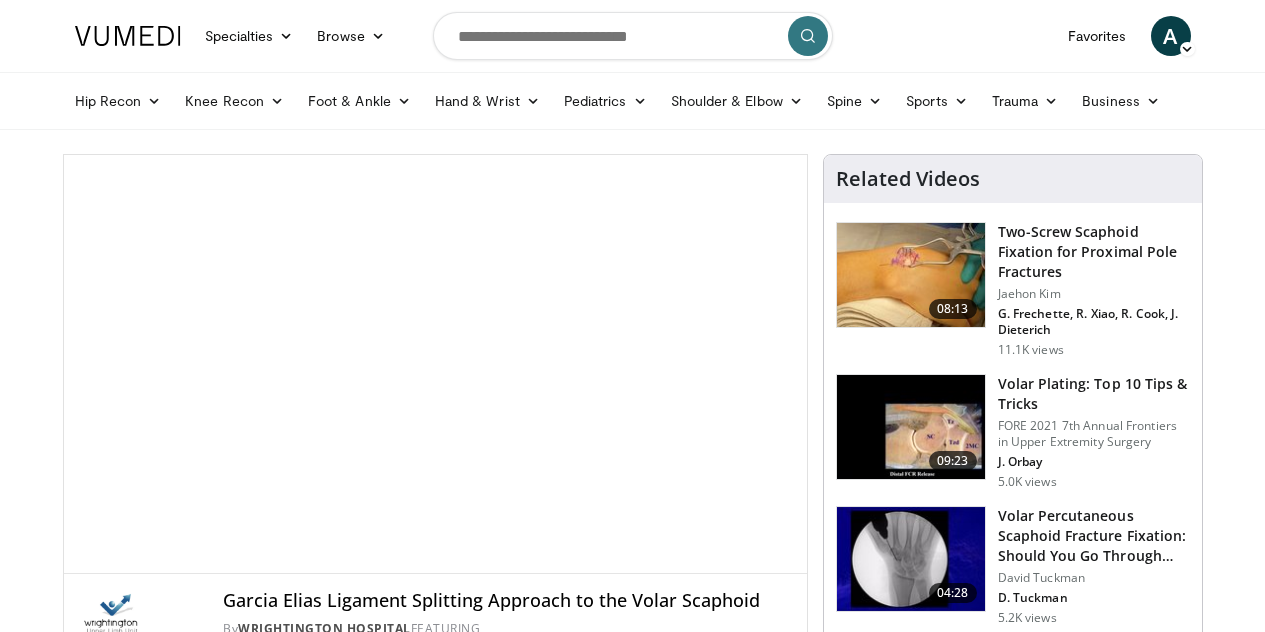 scroll, scrollTop: 0, scrollLeft: 0, axis: both 